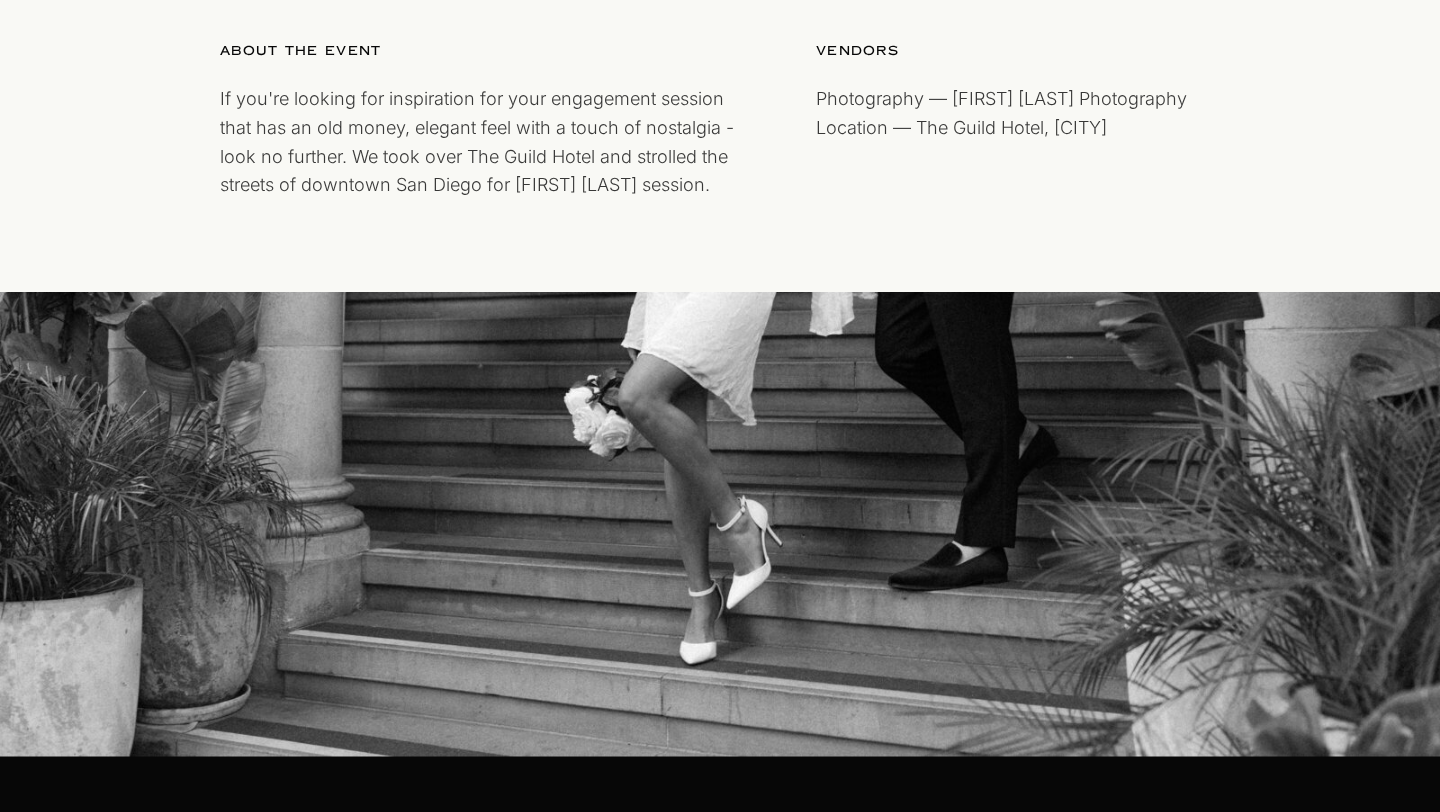 scroll, scrollTop: 0, scrollLeft: 0, axis: both 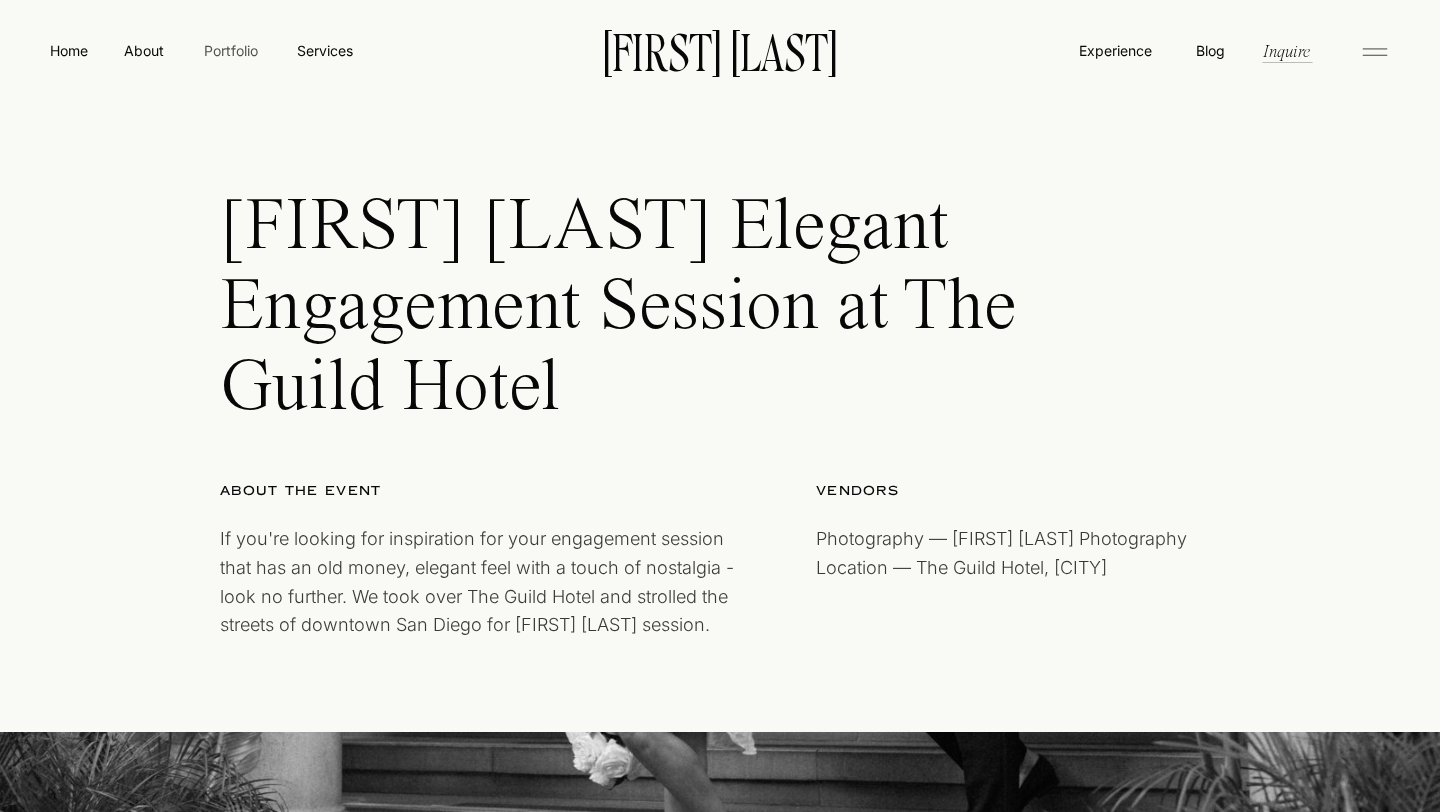 click on "Portfolio" at bounding box center [230, 50] 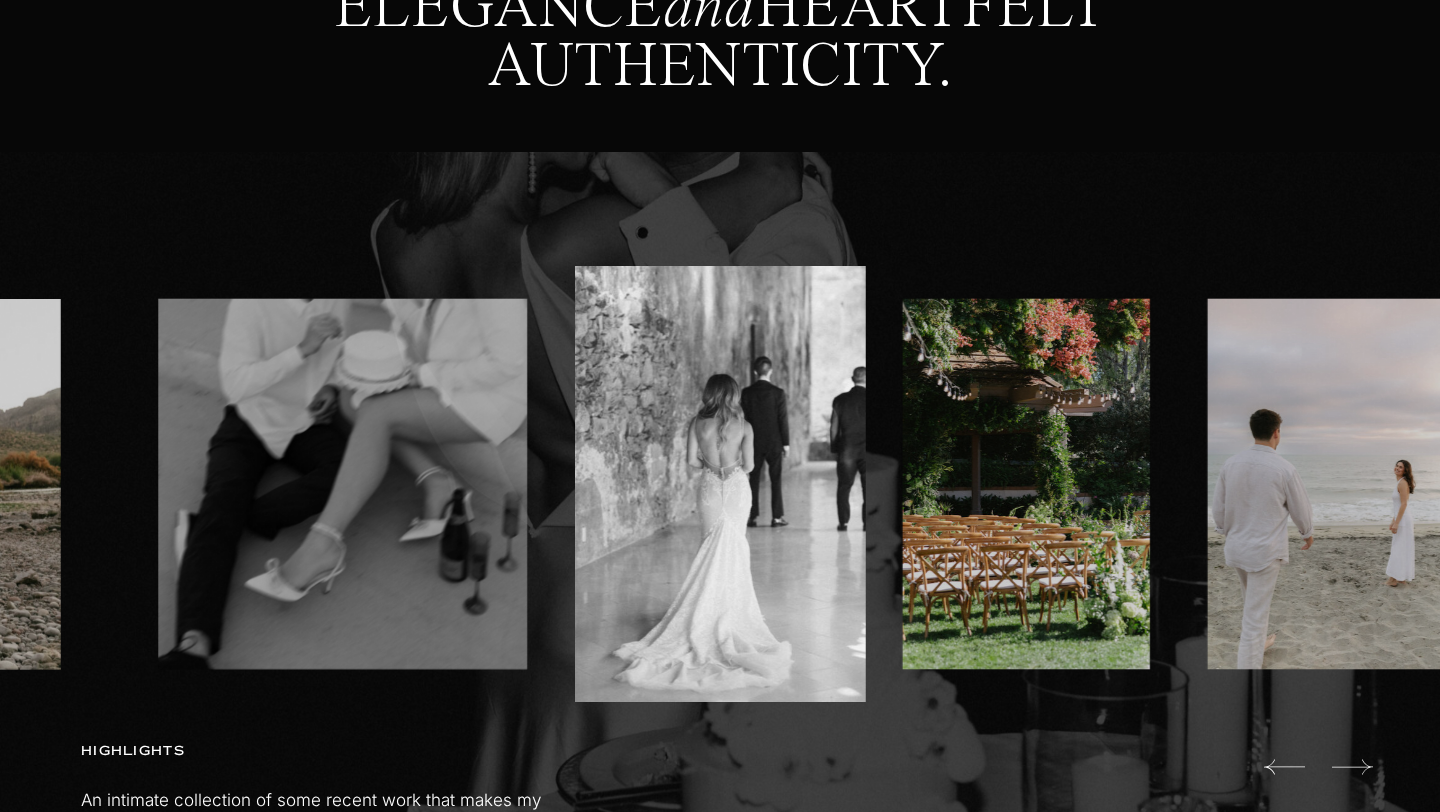 scroll, scrollTop: 0, scrollLeft: 0, axis: both 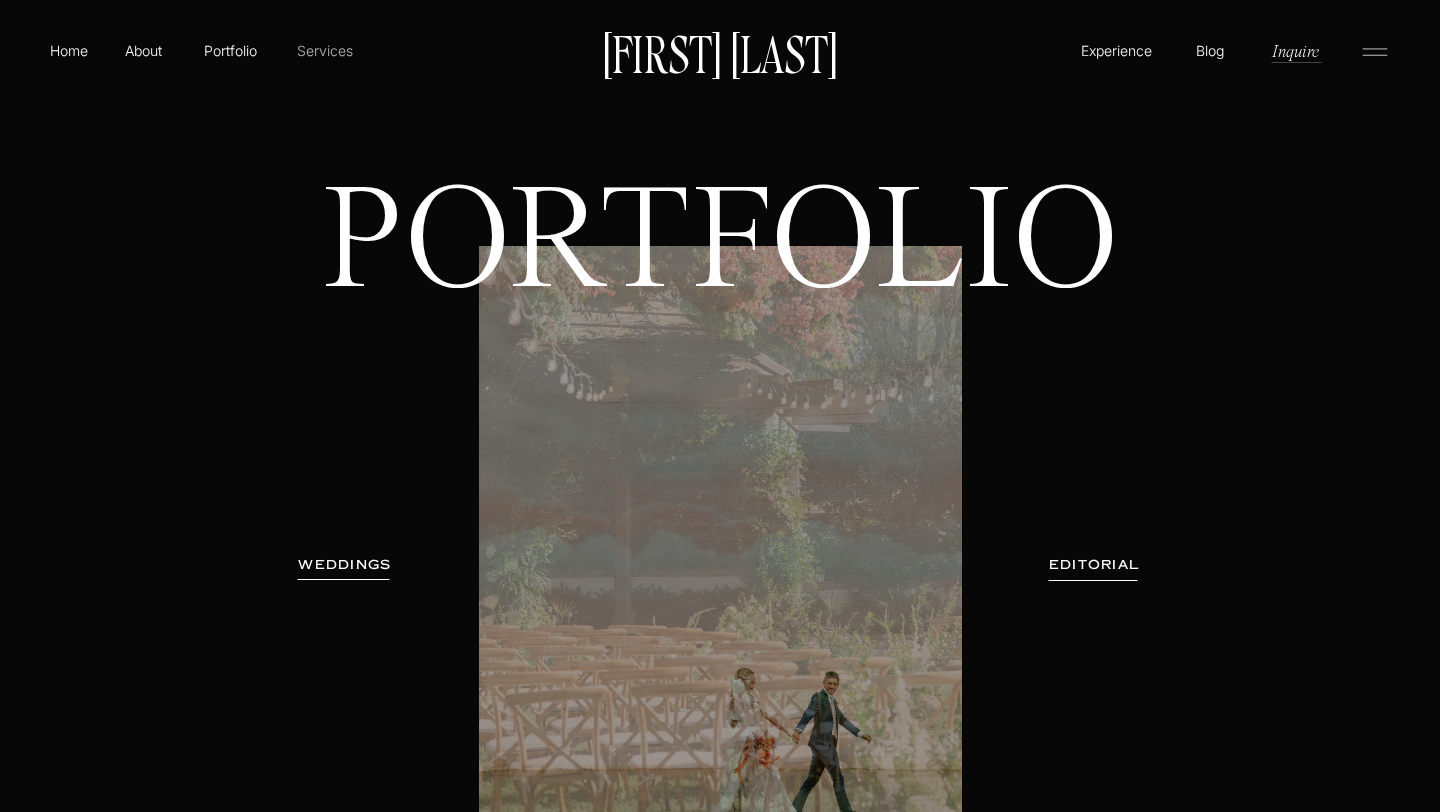 click on "Services" at bounding box center (324, 50) 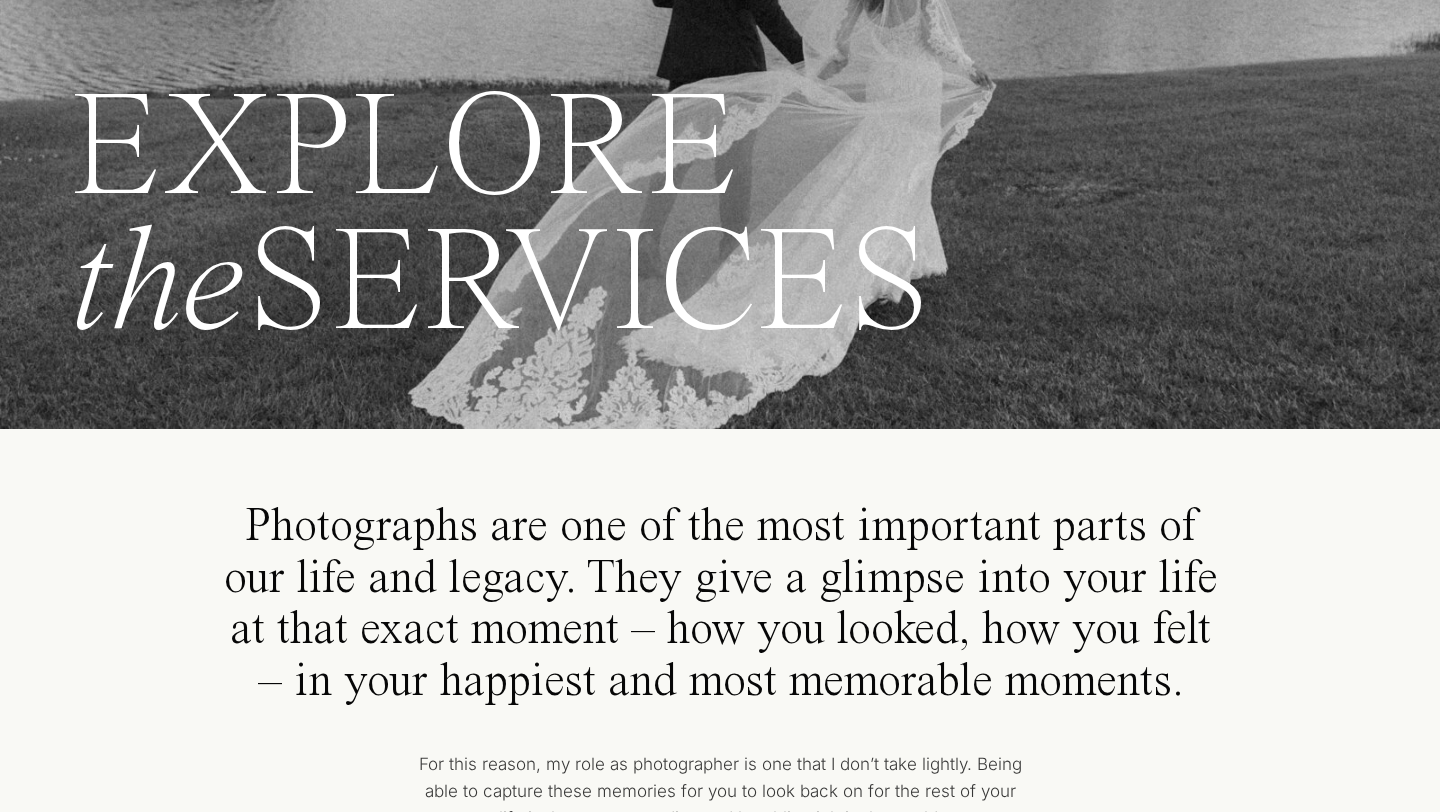 scroll, scrollTop: 0, scrollLeft: 0, axis: both 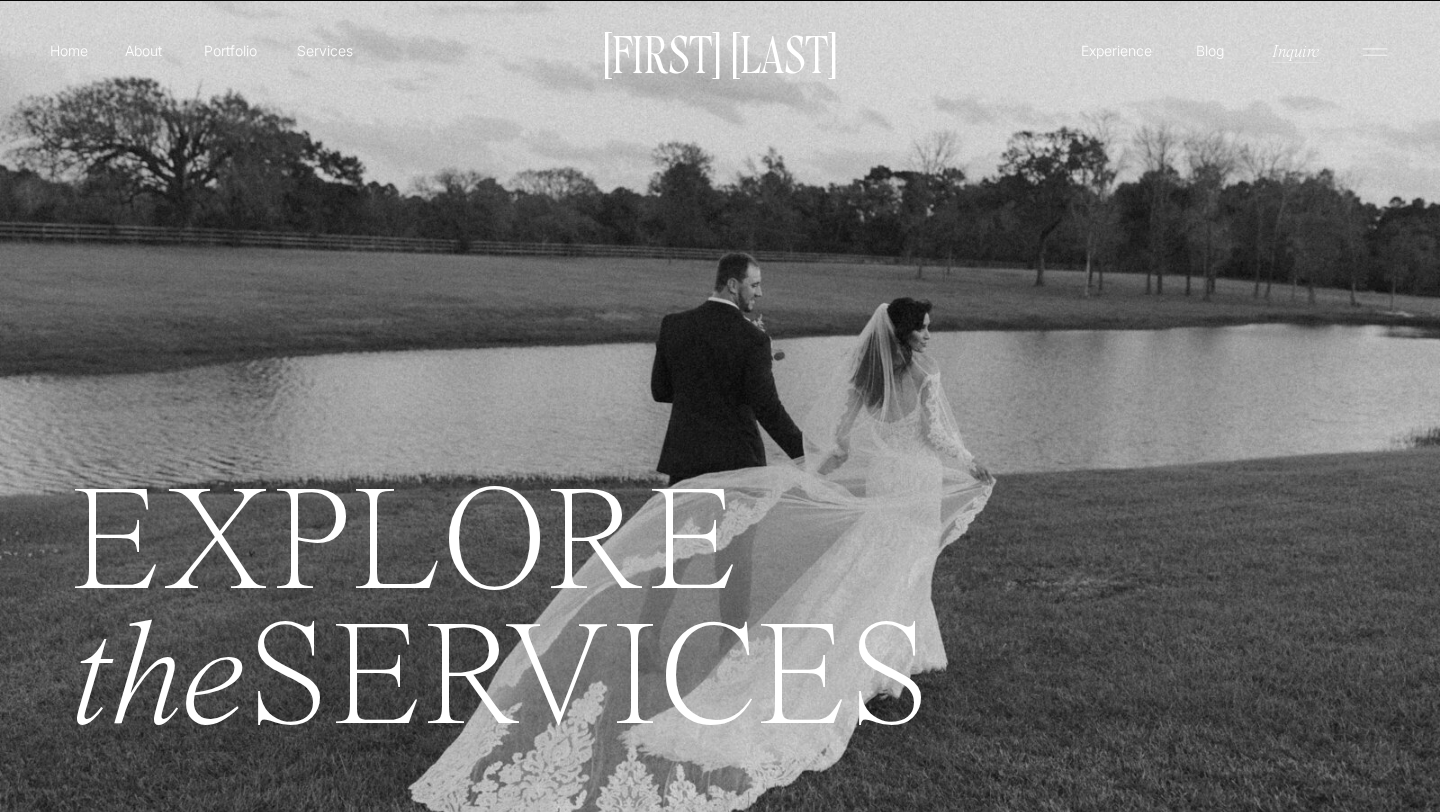 click on "Experience" at bounding box center (1116, 50) 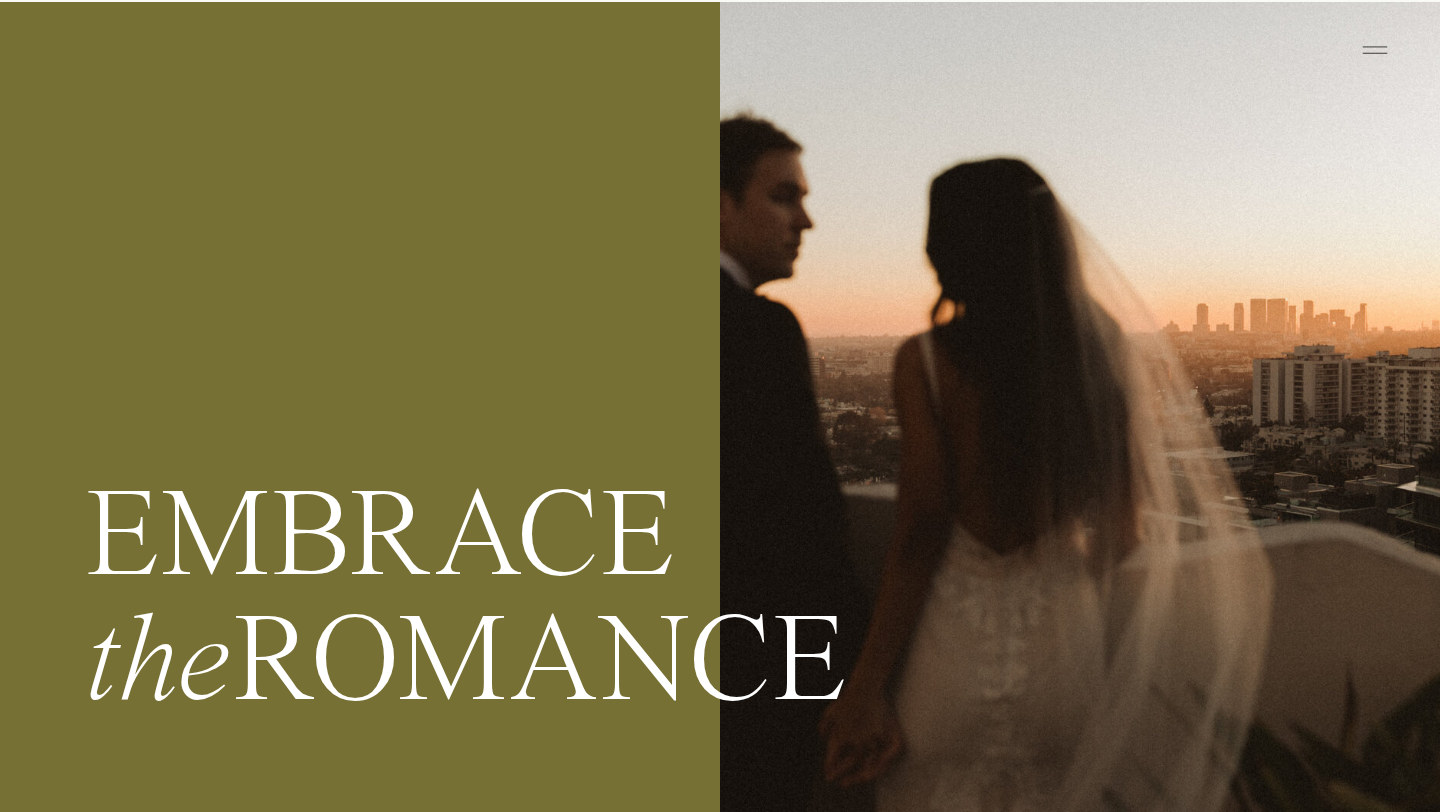 scroll, scrollTop: 0, scrollLeft: 0, axis: both 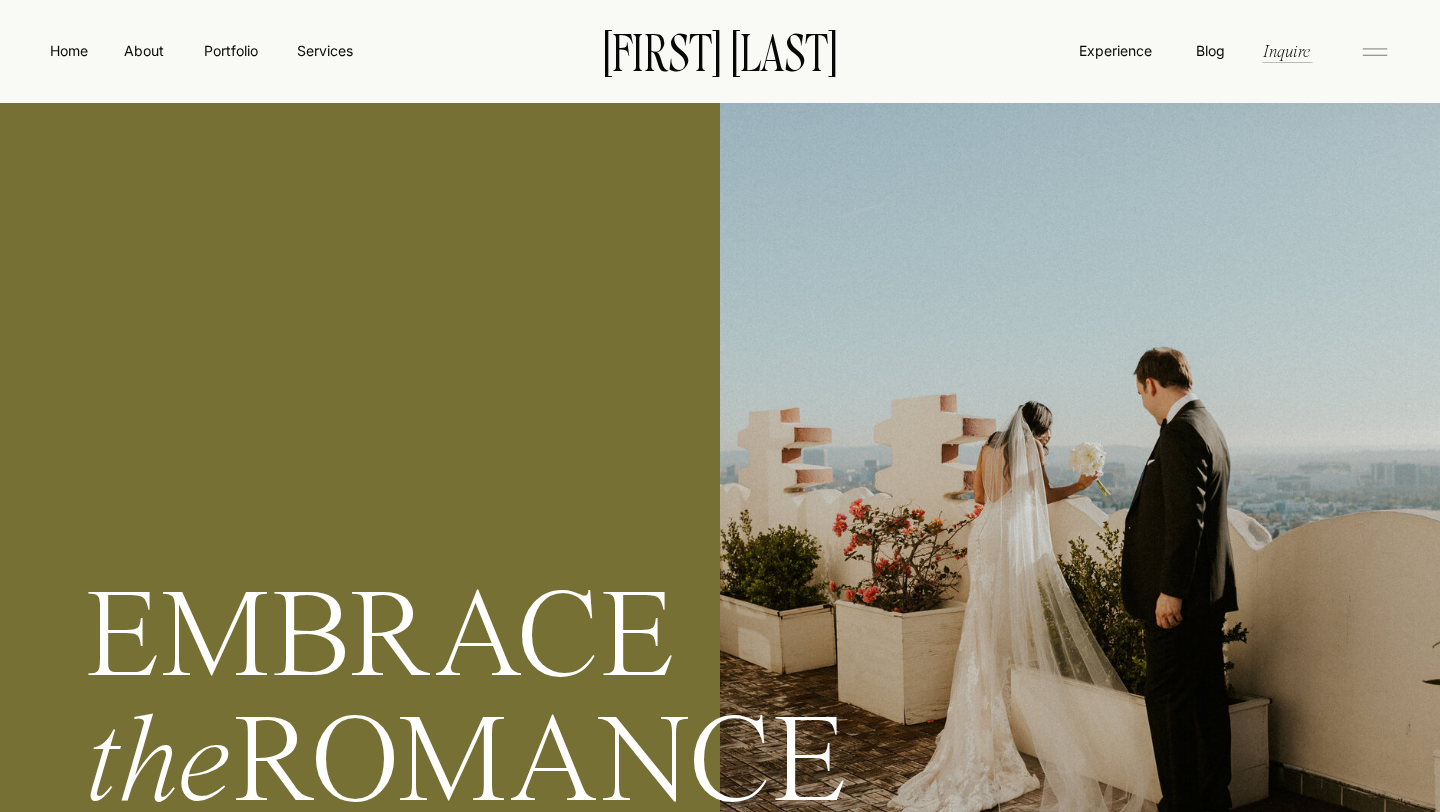 click 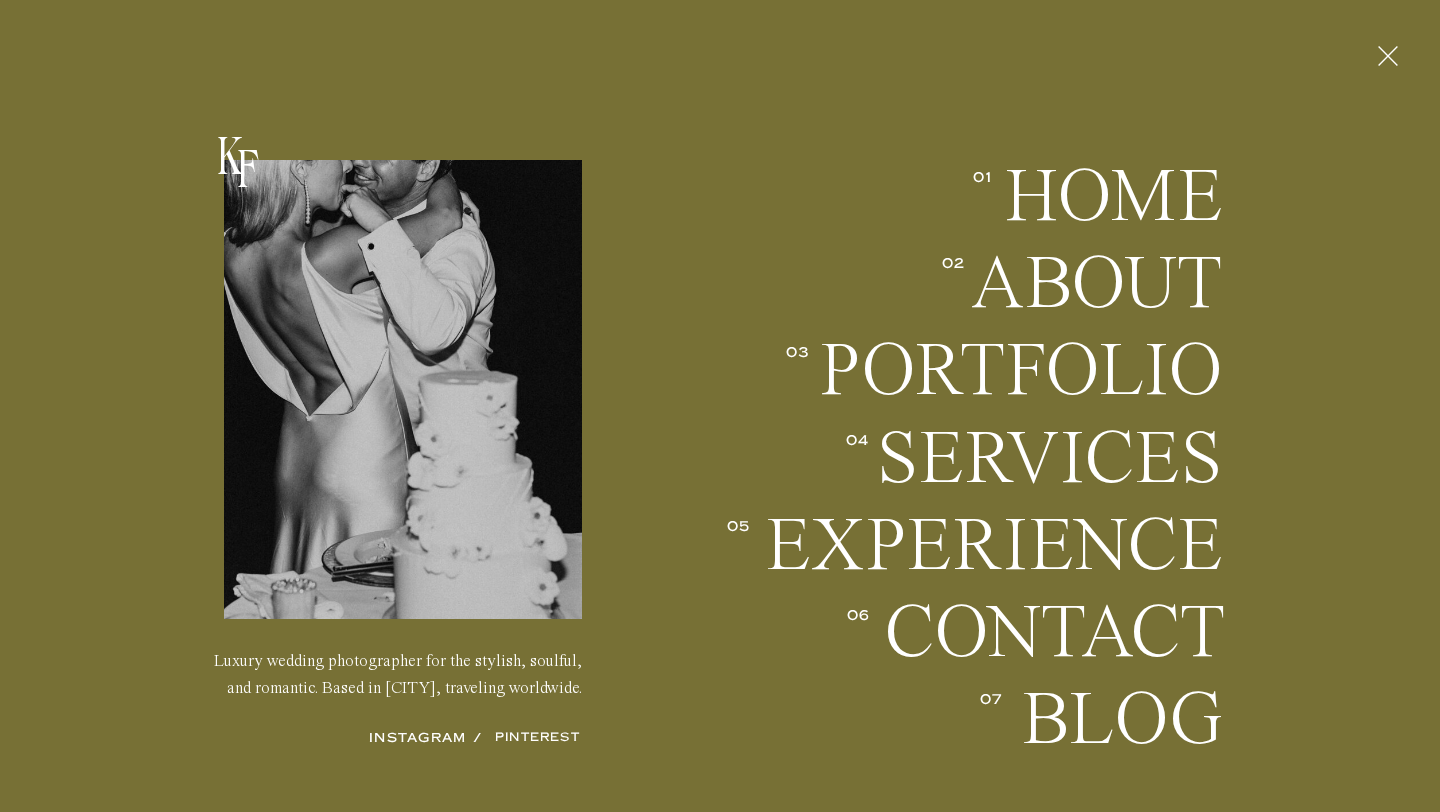 scroll, scrollTop: 48, scrollLeft: 0, axis: vertical 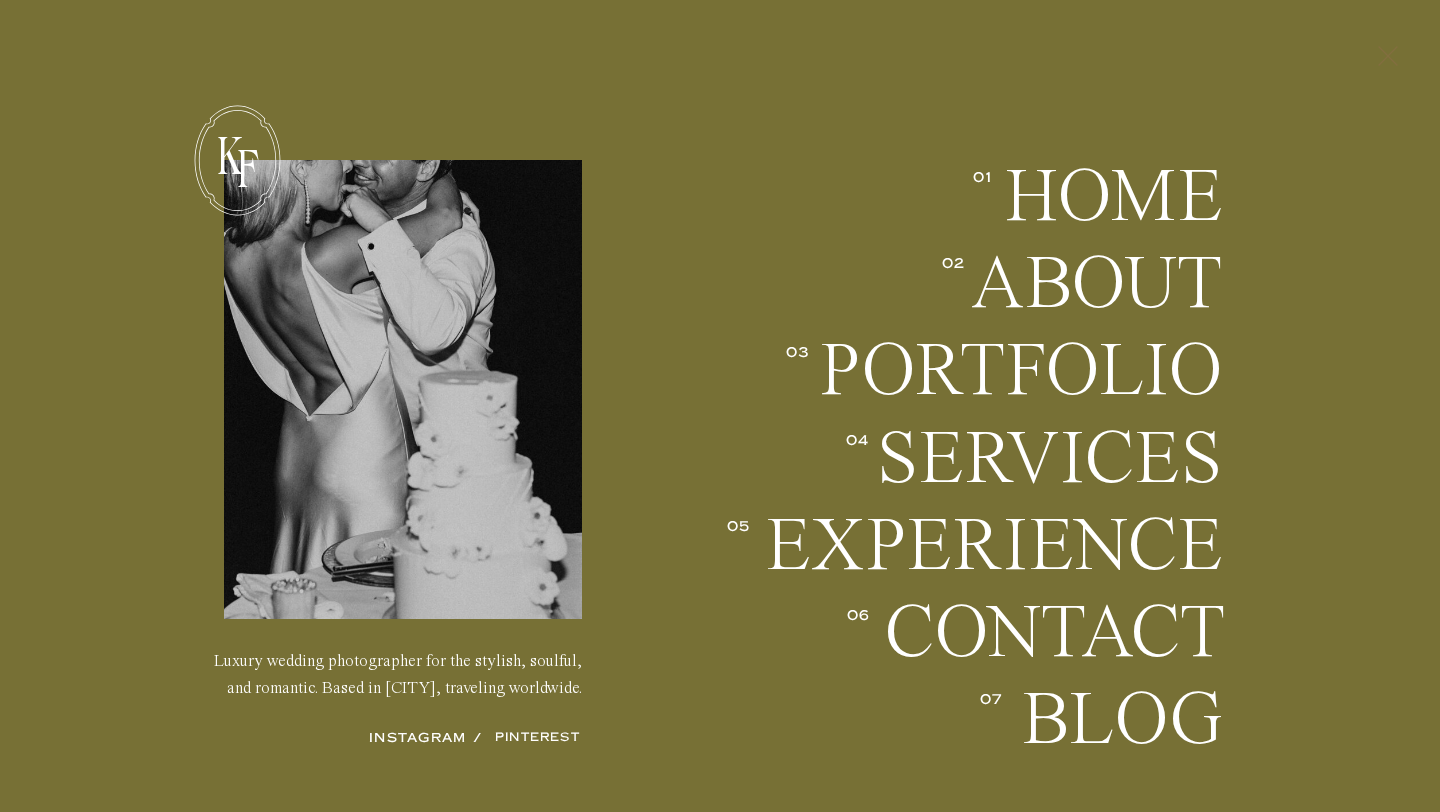 click 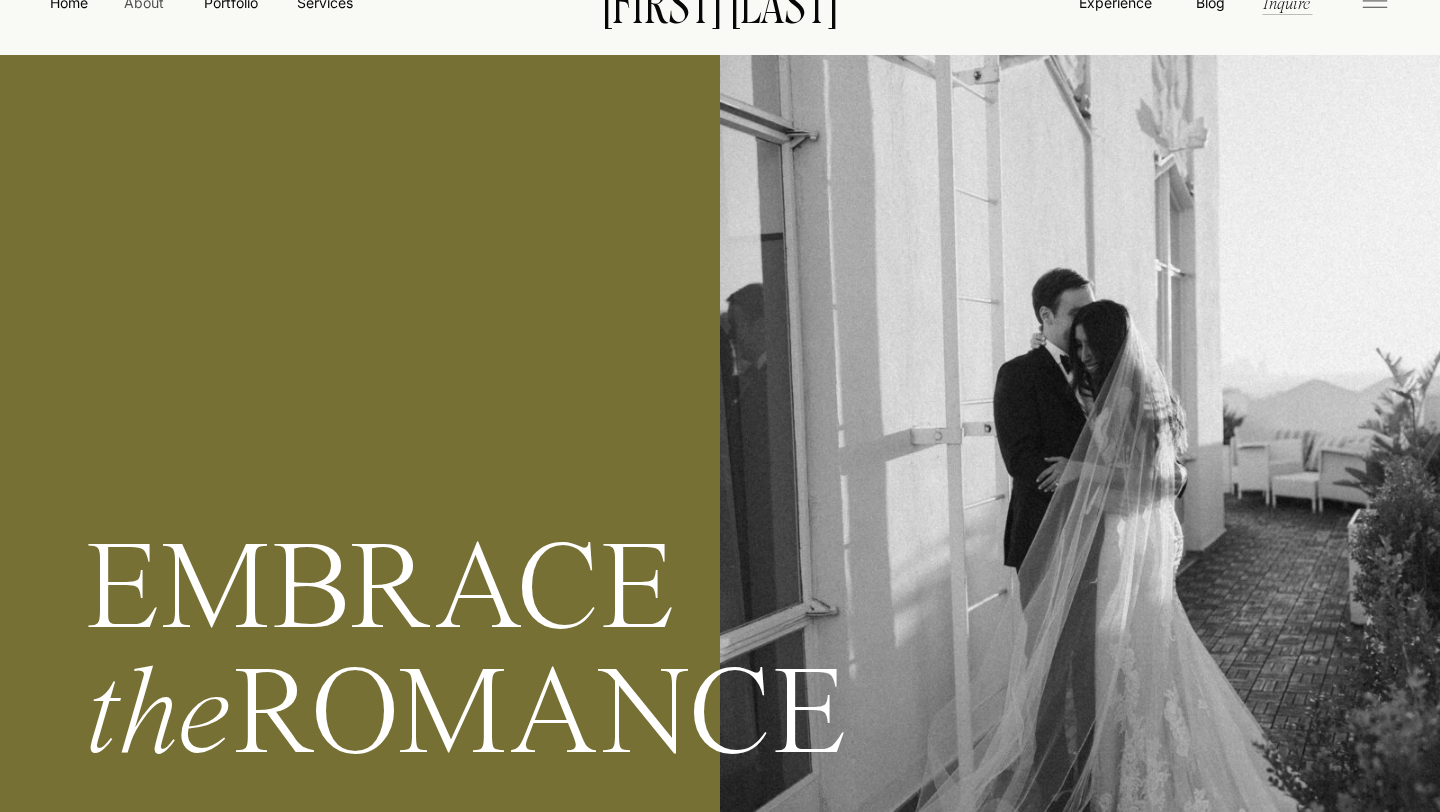 click on "About" at bounding box center [143, 2] 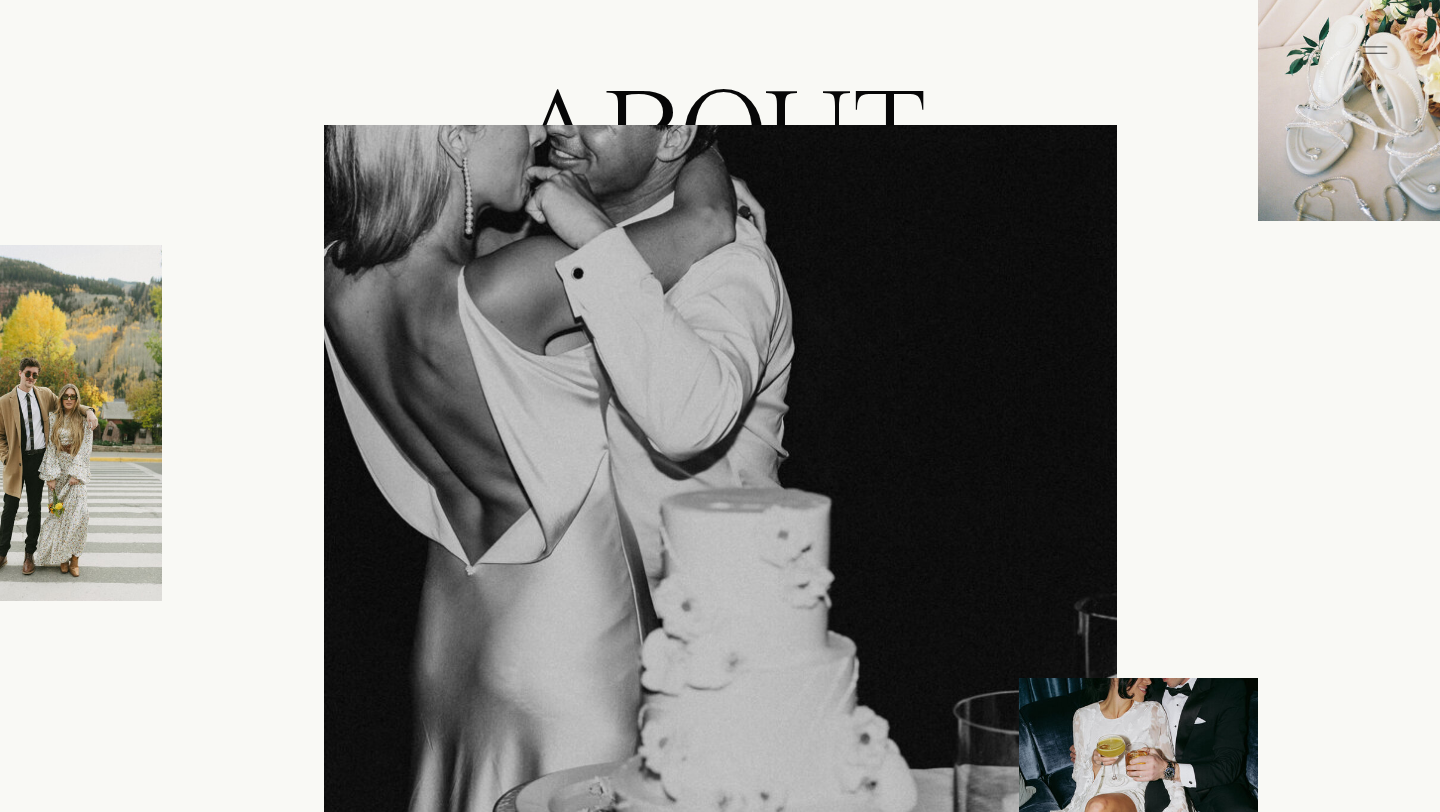 scroll, scrollTop: 0, scrollLeft: 0, axis: both 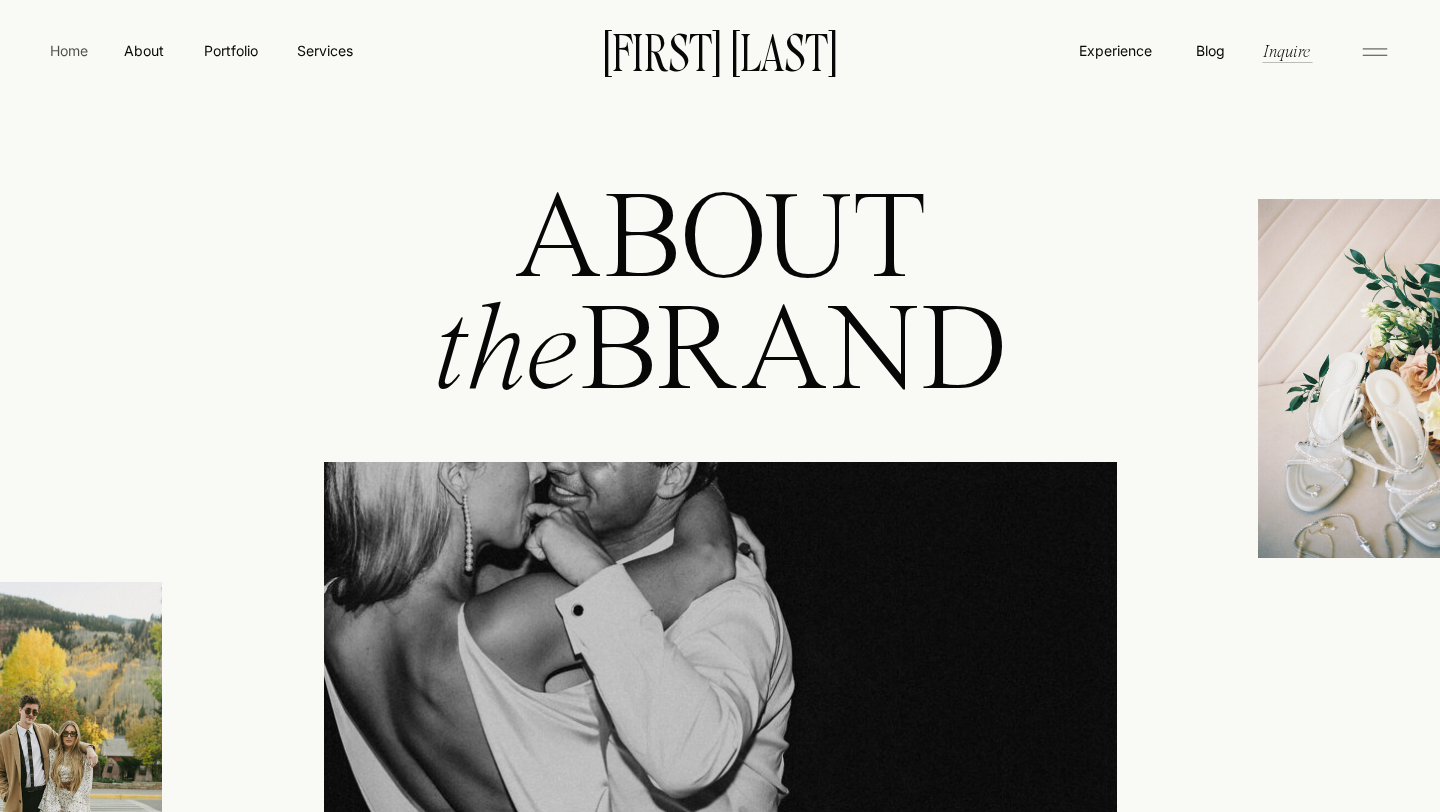 click on "Home" at bounding box center [69, 50] 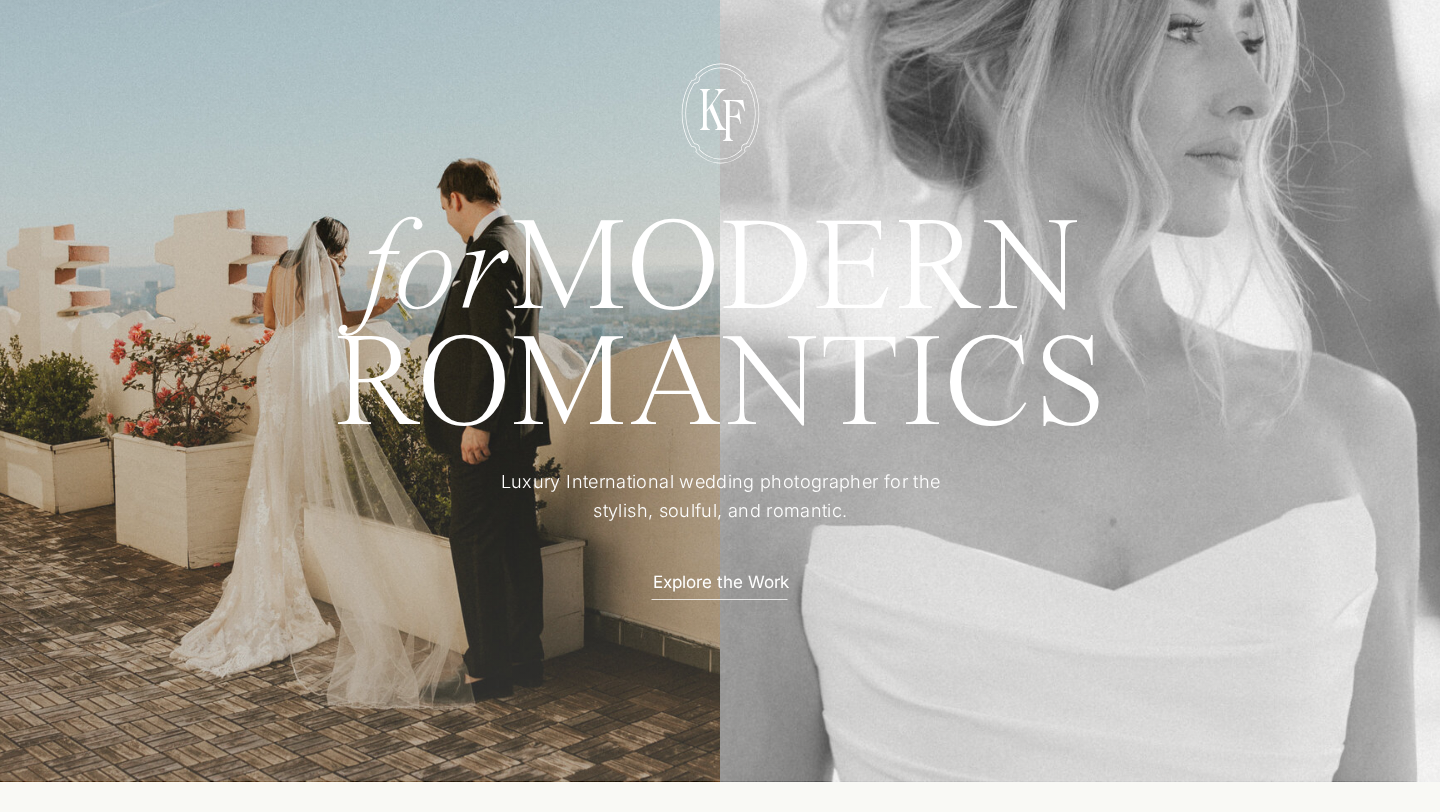 scroll, scrollTop: 0, scrollLeft: 0, axis: both 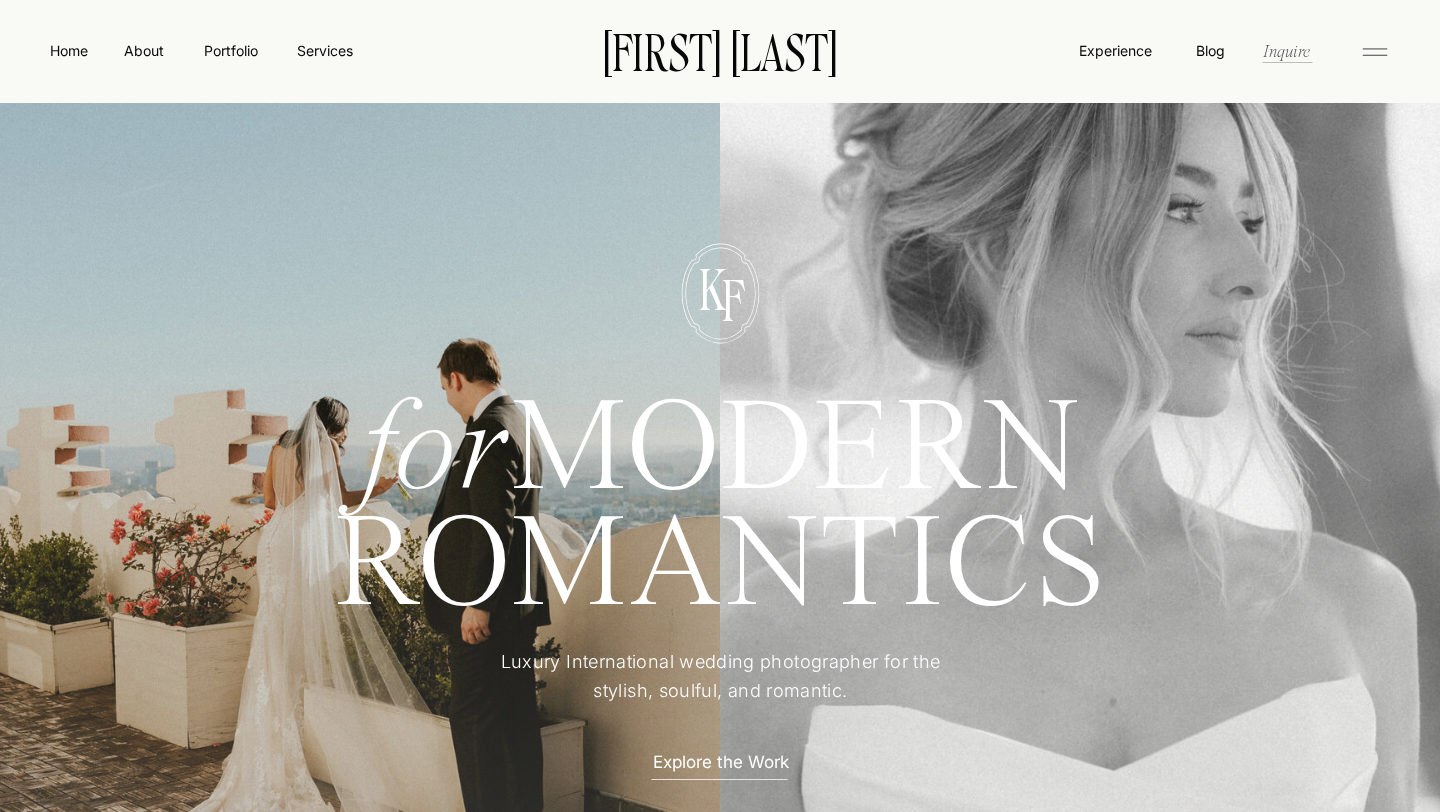 click on "Inquire" at bounding box center (1286, 50) 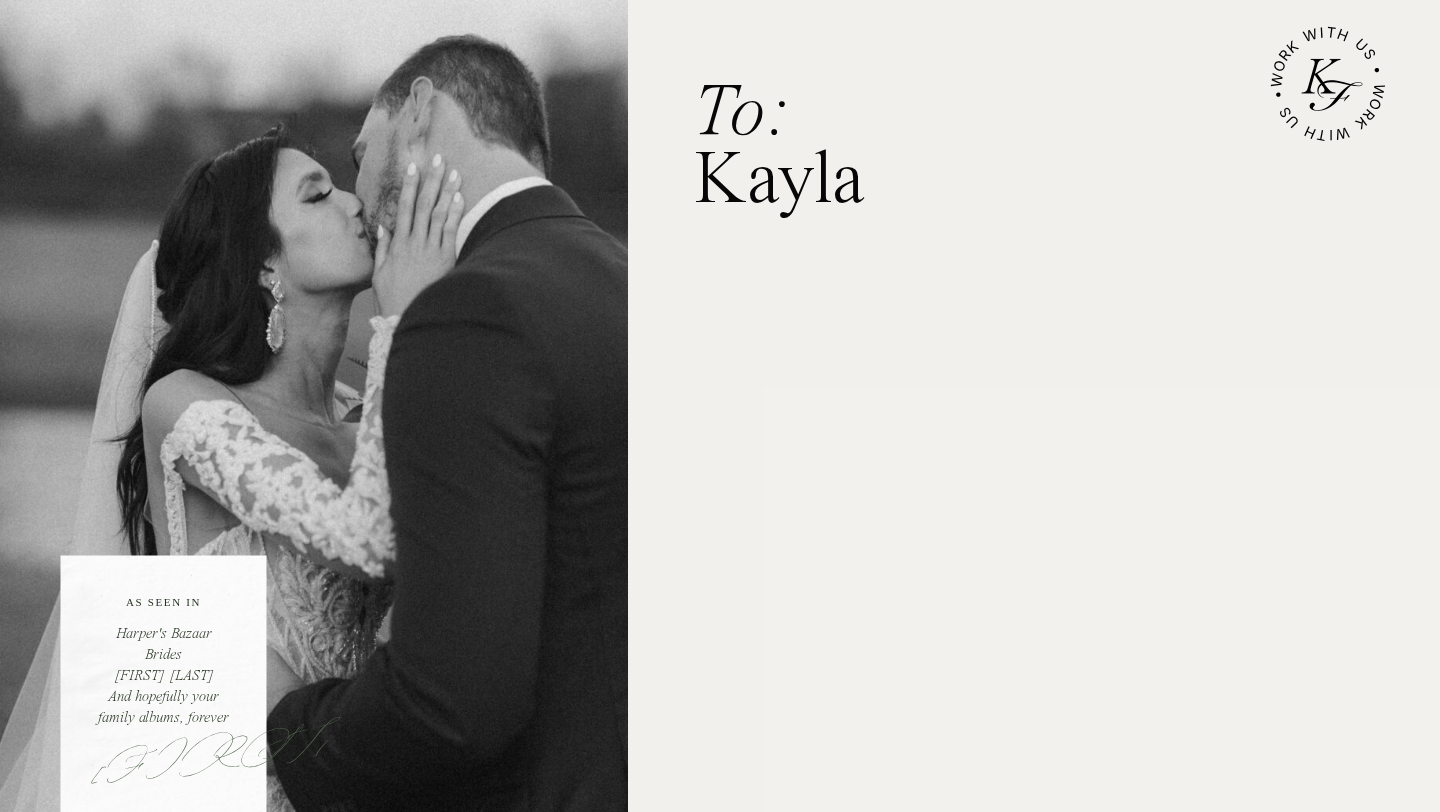 scroll, scrollTop: 0, scrollLeft: 0, axis: both 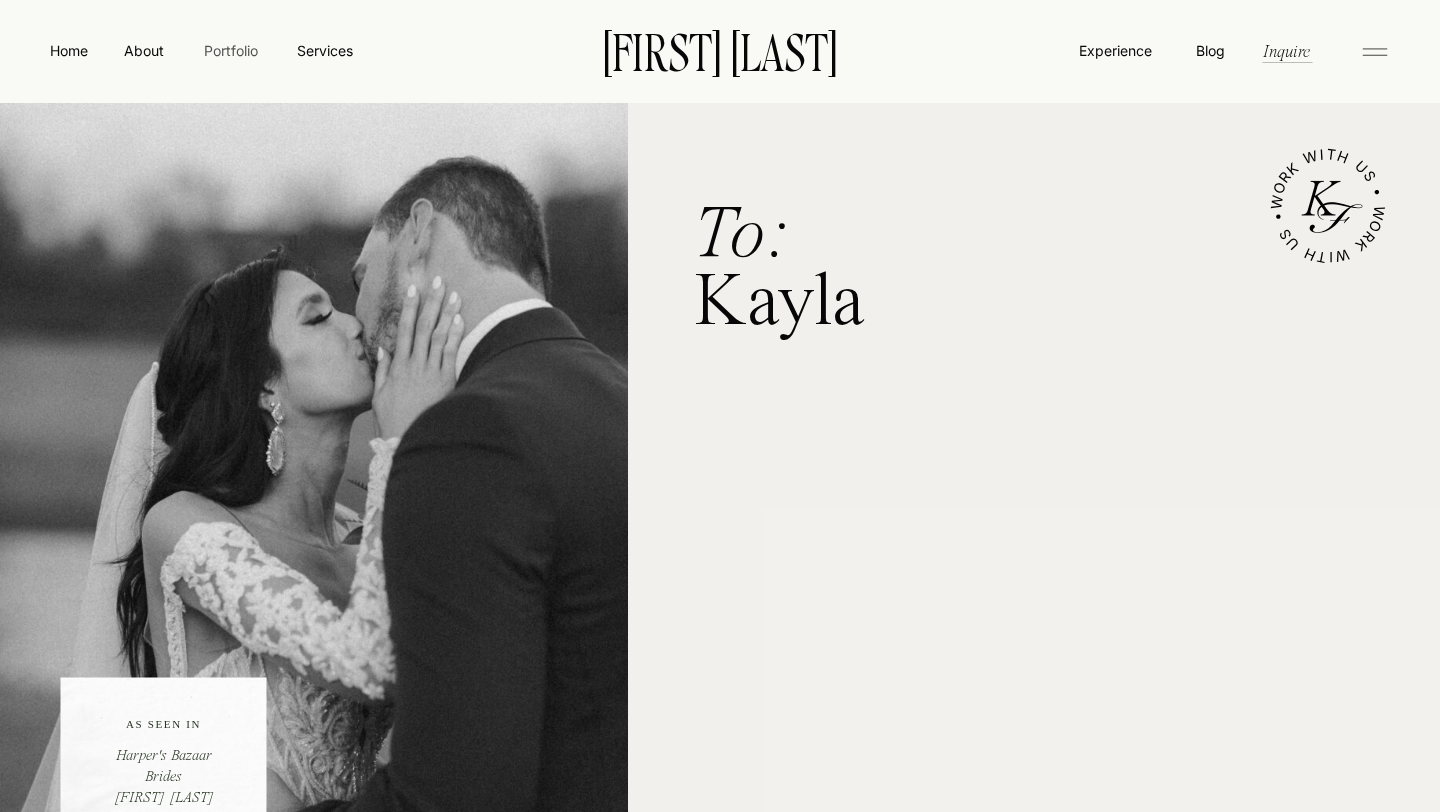 click on "Portfolio" at bounding box center [230, 50] 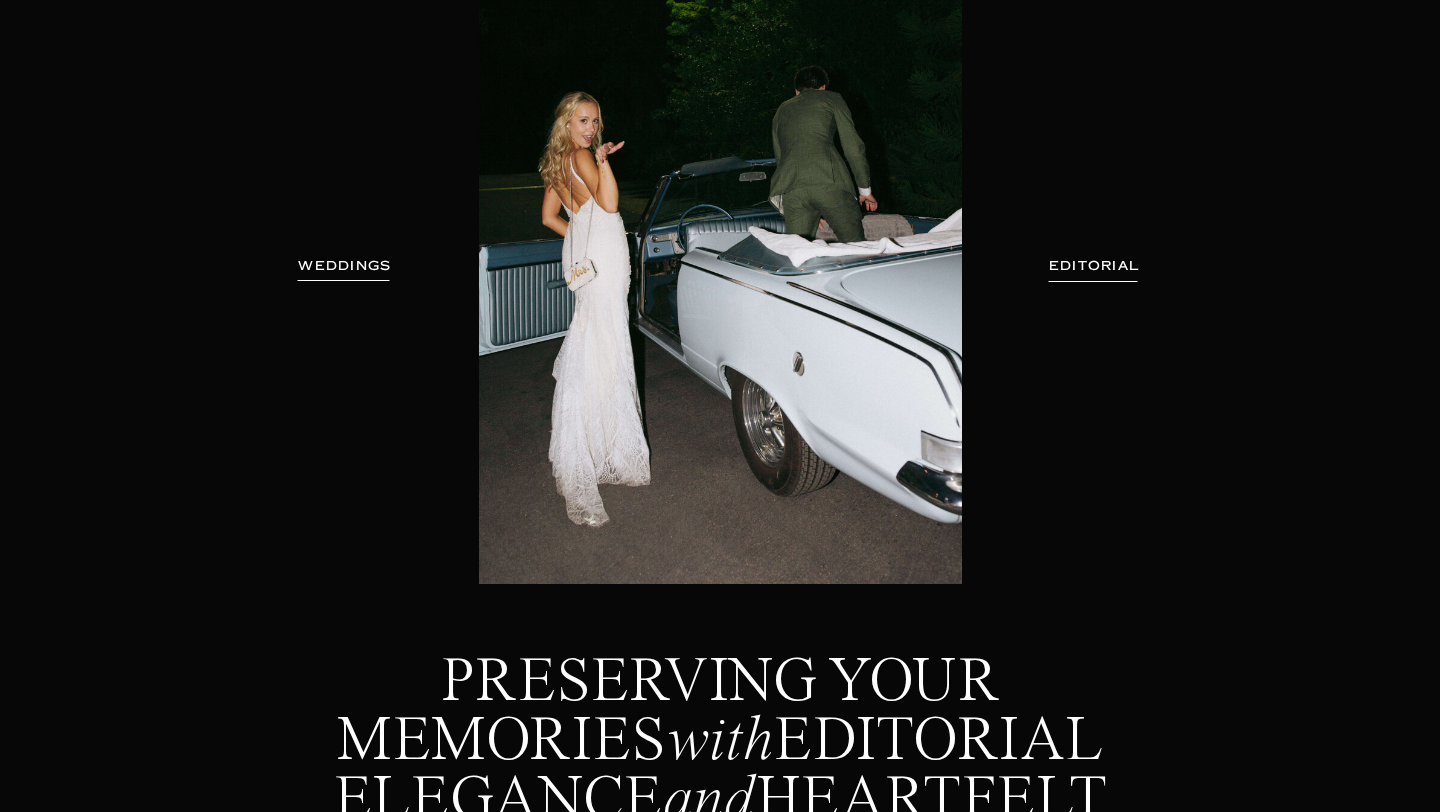 scroll, scrollTop: 0, scrollLeft: 0, axis: both 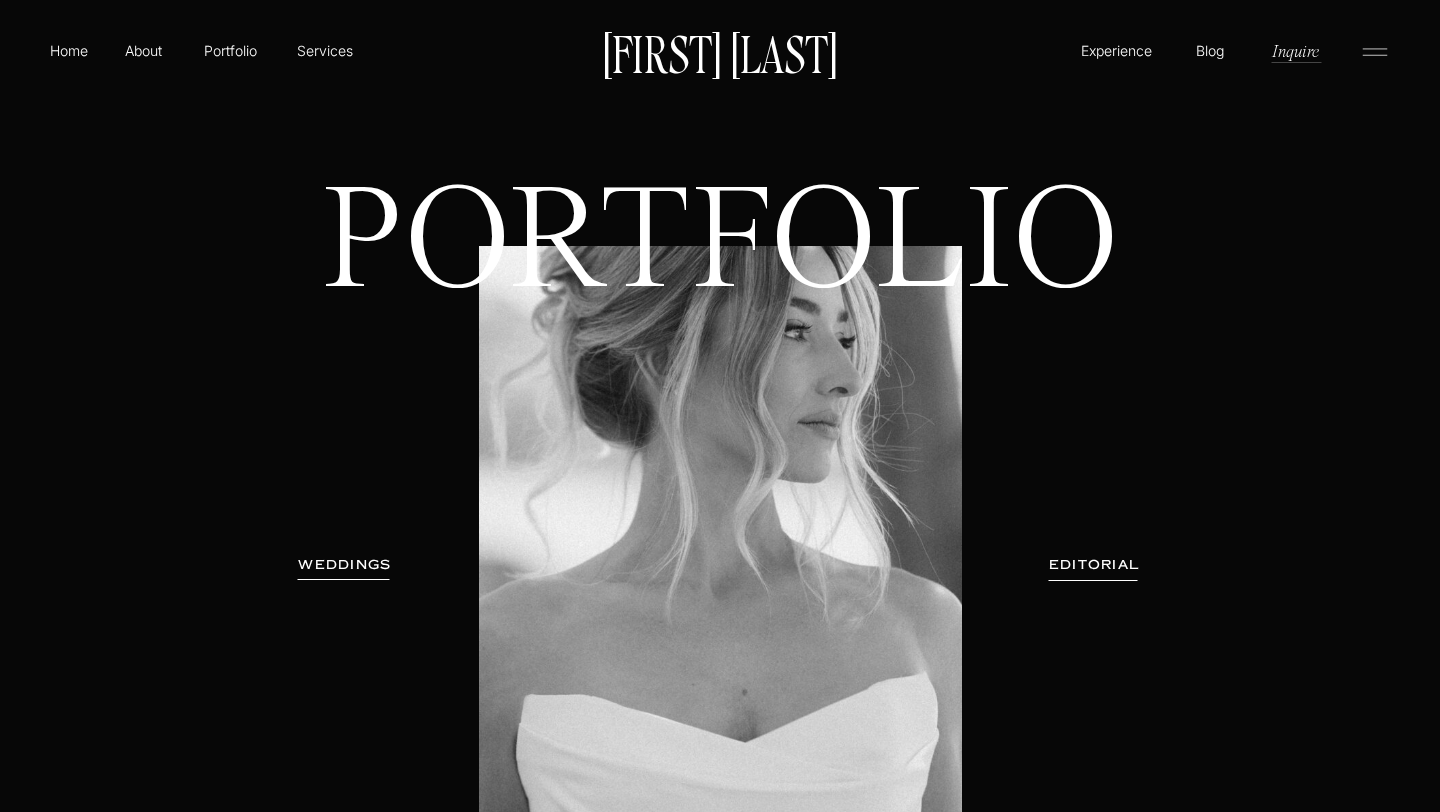 click on "Luxury wedding photographer for the stylish, soulful, and romantic. Based in San Diego, traveling worldwide. F K 01 Home 02 About 03 Portfolio 04 Services 05 EXPERIENCE 06 Contact 07 Blog Instagram / Pinterest Luxury wedding photographer for the stylish, soulful, and romantic. Based in San Diego, traveling worldwide. Fp HOME / ABOUT PORTFOLIO  / SERVICES / INQUIRE / BLOG Albums Education NEwsletter experience Kayla Fisher Home About Portfolio Services Experience Blog Inquire PORTFOLIO WEDDINGS EDITORIAL PRESERVING YOUR MEMORIES  with  EDITORIAL ELEGANCE  and  HEARTFELT AUTHENTICITY.  PRESERVING YOUR MEMORIES  with  EDITORIAL ELEGANCE  and  HEARTFELT AUTHENTICITY.  HIGHLIGHTS
An intimate collection of some recent work that makes my heart skip a beat. WEDDINGS Santa barbara, ca Callan & Harrison at the Santa Barbara Zoo Mérida, Yucatán Married in Mérida Los Angeles, ca Intimate Elopement at Sunset Tower Hotel Phoenix, Arizona Olivia & Mike in the Desert San Diego, CA ”  — SARAH & Jeff The" at bounding box center [720, 4905] 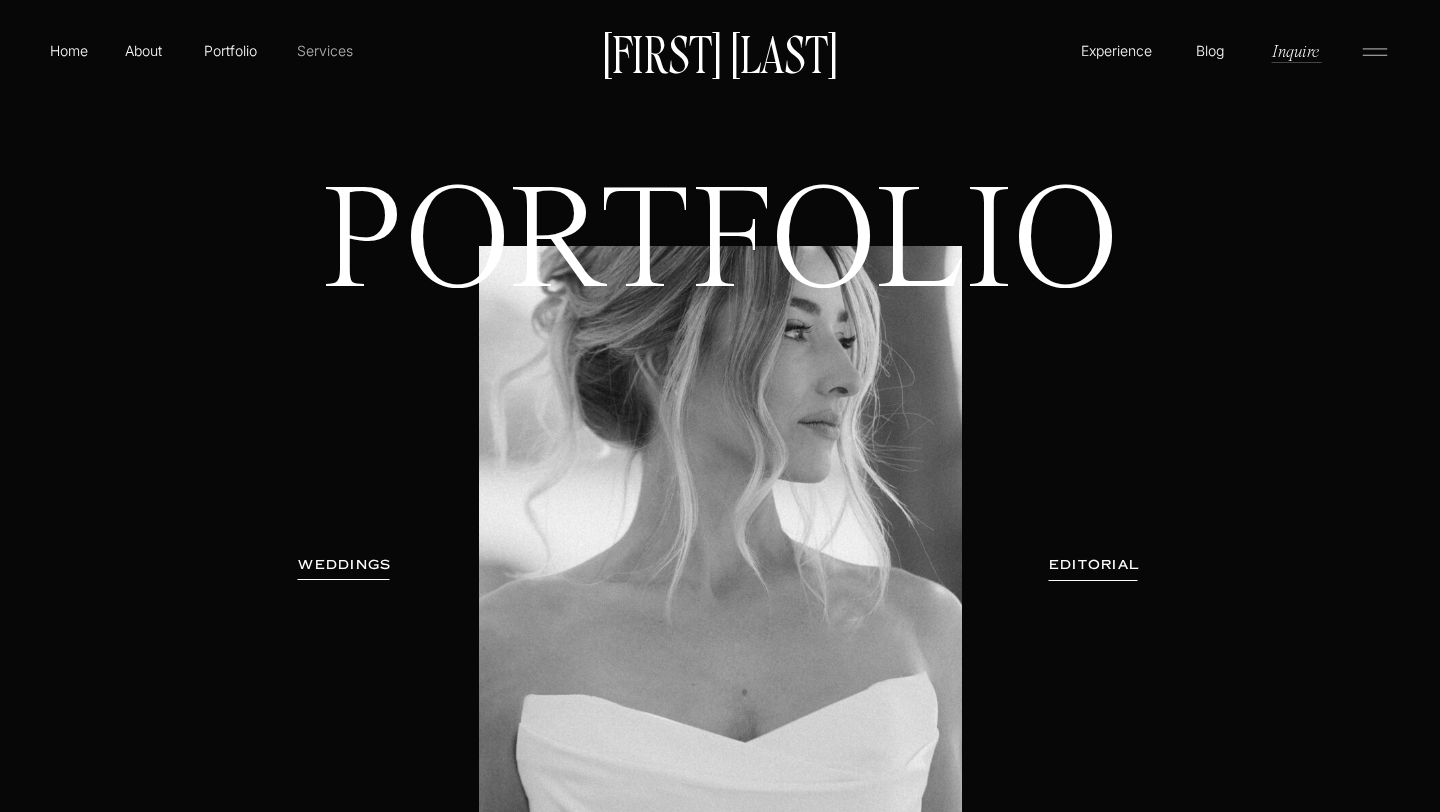 click on "Services" at bounding box center (324, 50) 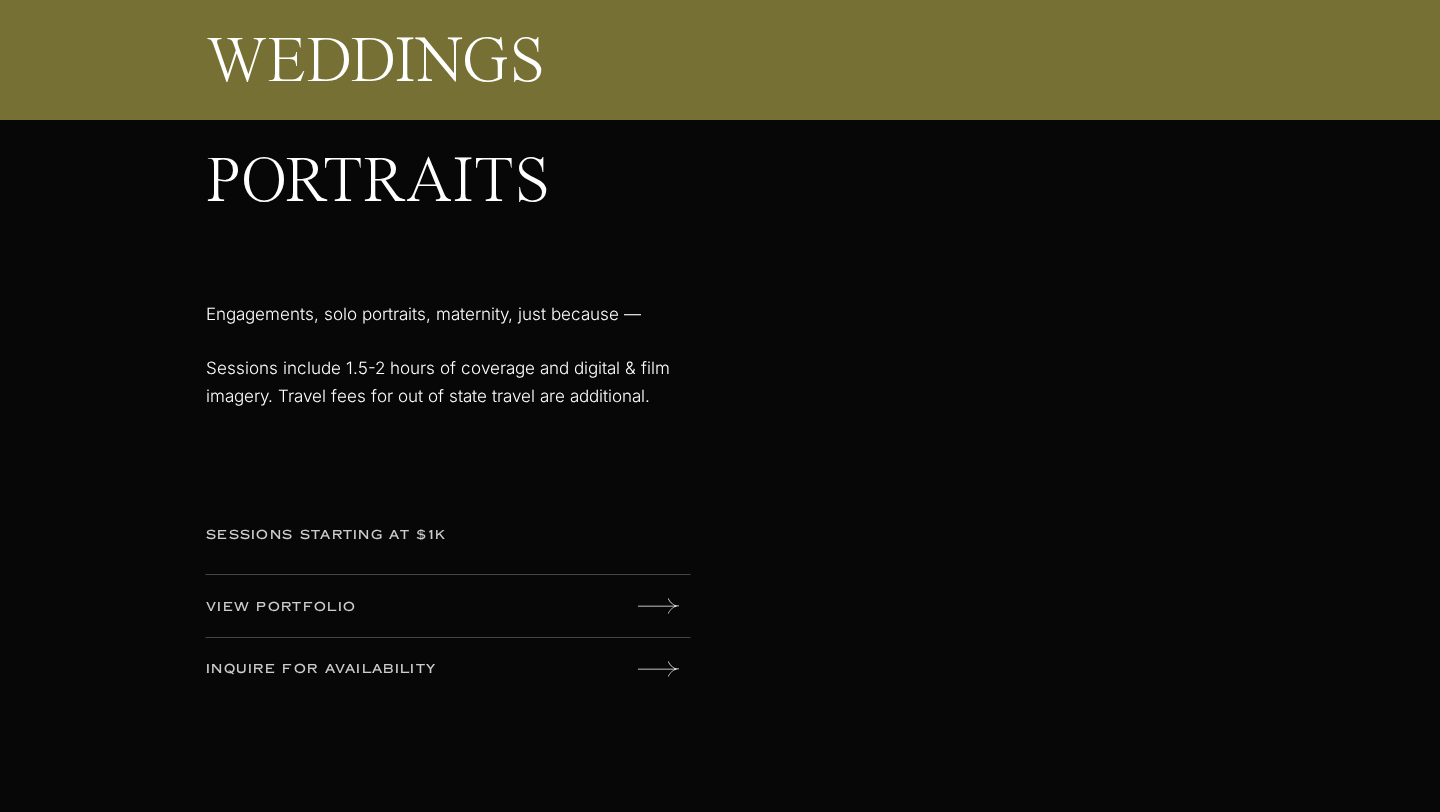 scroll, scrollTop: 3238, scrollLeft: 0, axis: vertical 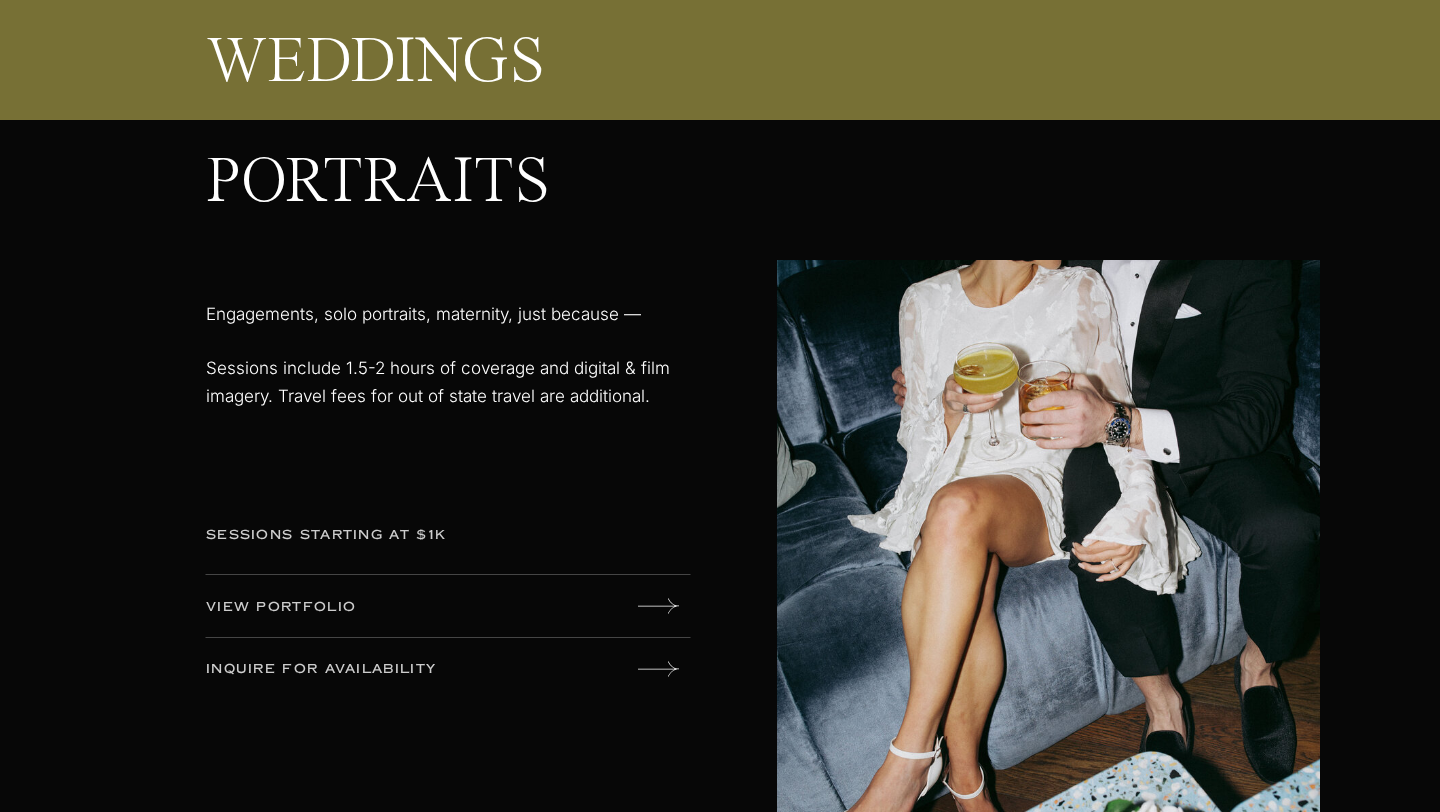 click on "sessions starting at $1k" at bounding box center [362, 536] 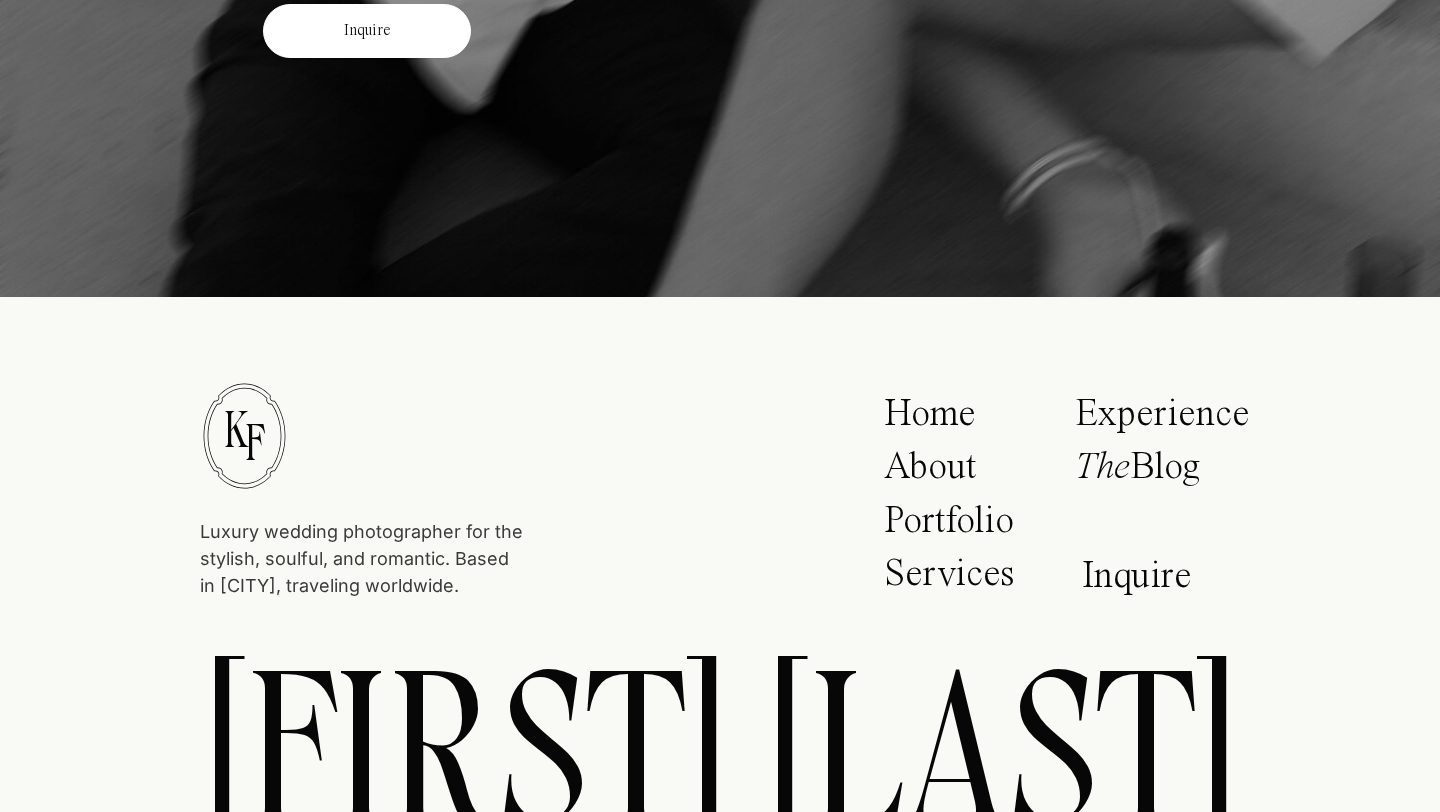 scroll, scrollTop: 8503, scrollLeft: 0, axis: vertical 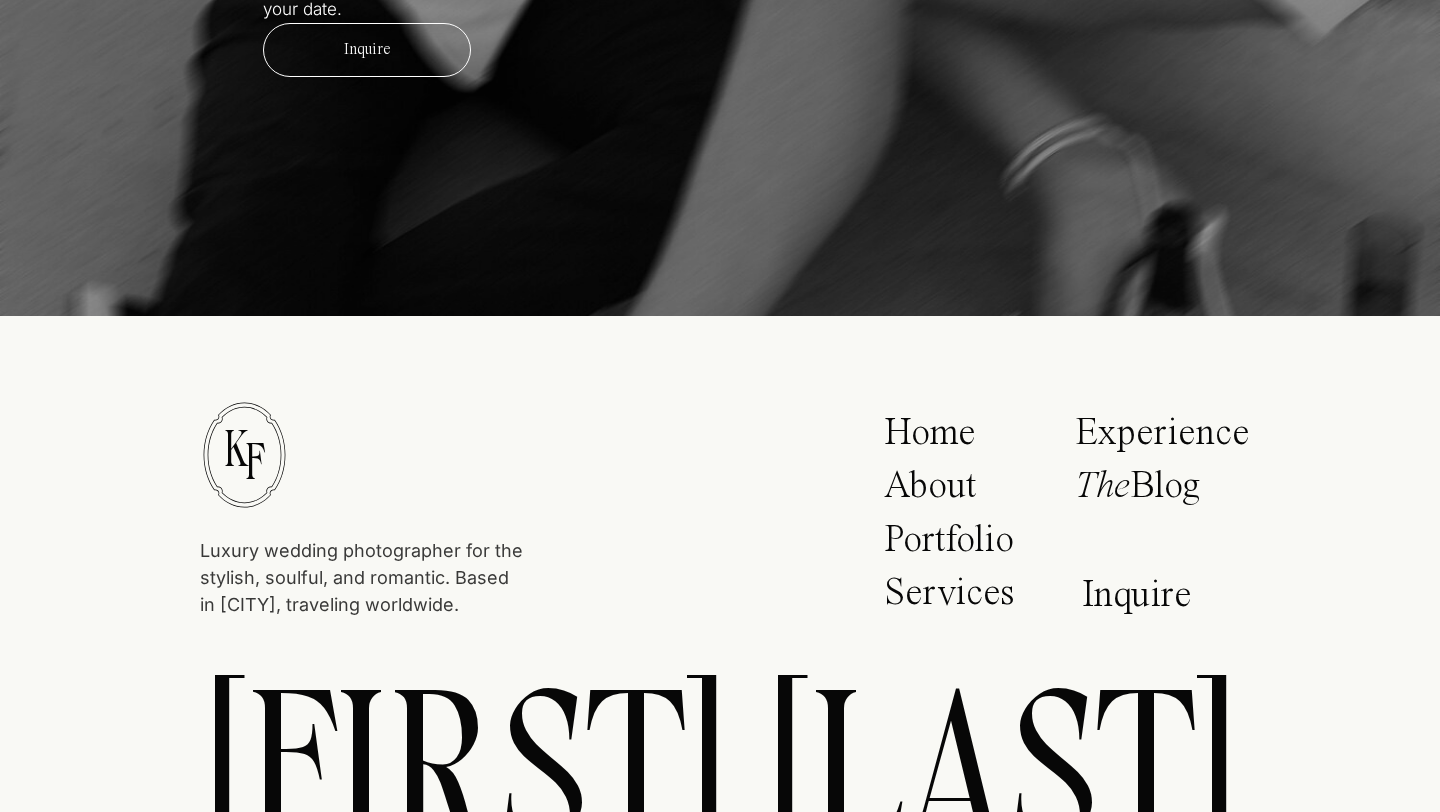 click on "Inquire" at bounding box center (367, 50) 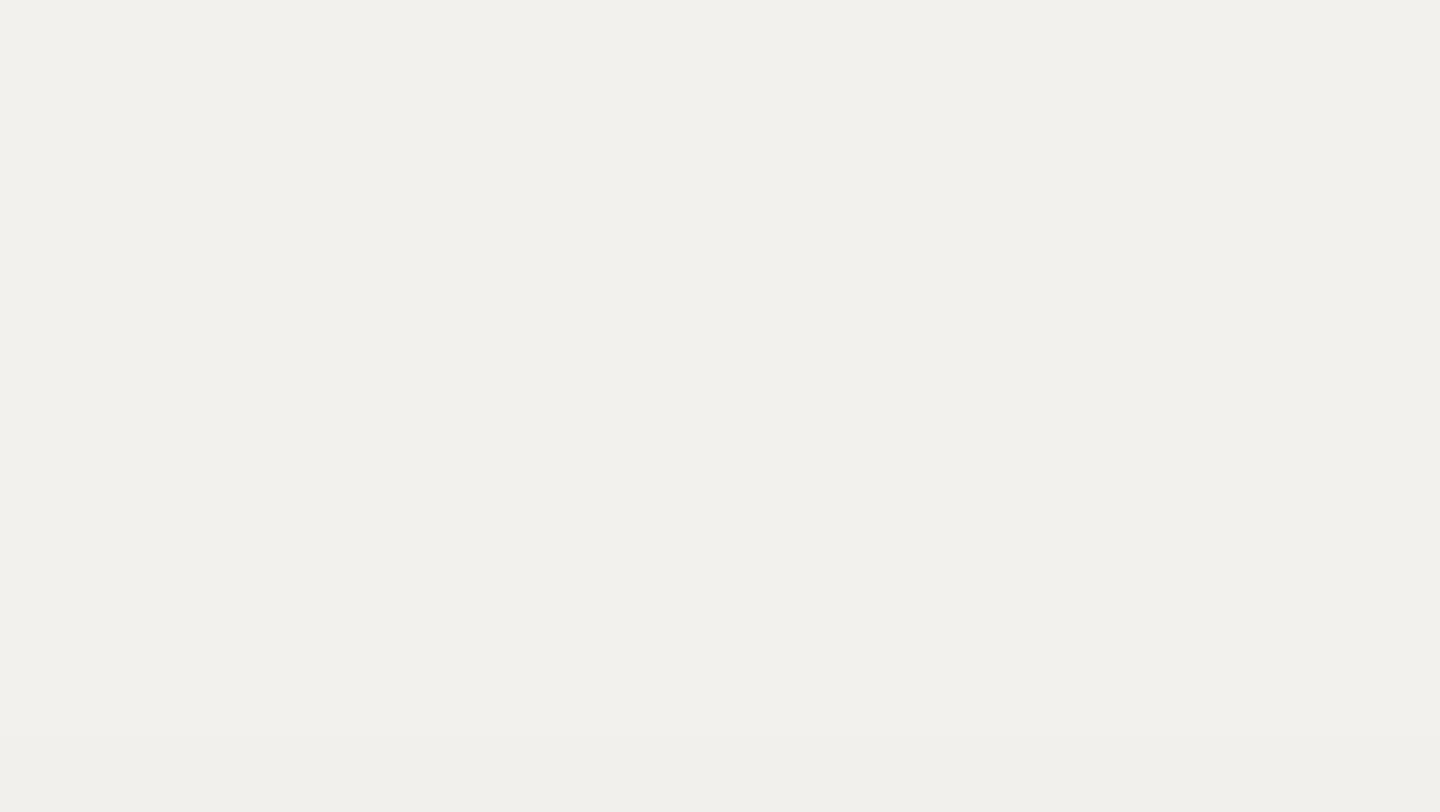 scroll, scrollTop: 1296, scrollLeft: 0, axis: vertical 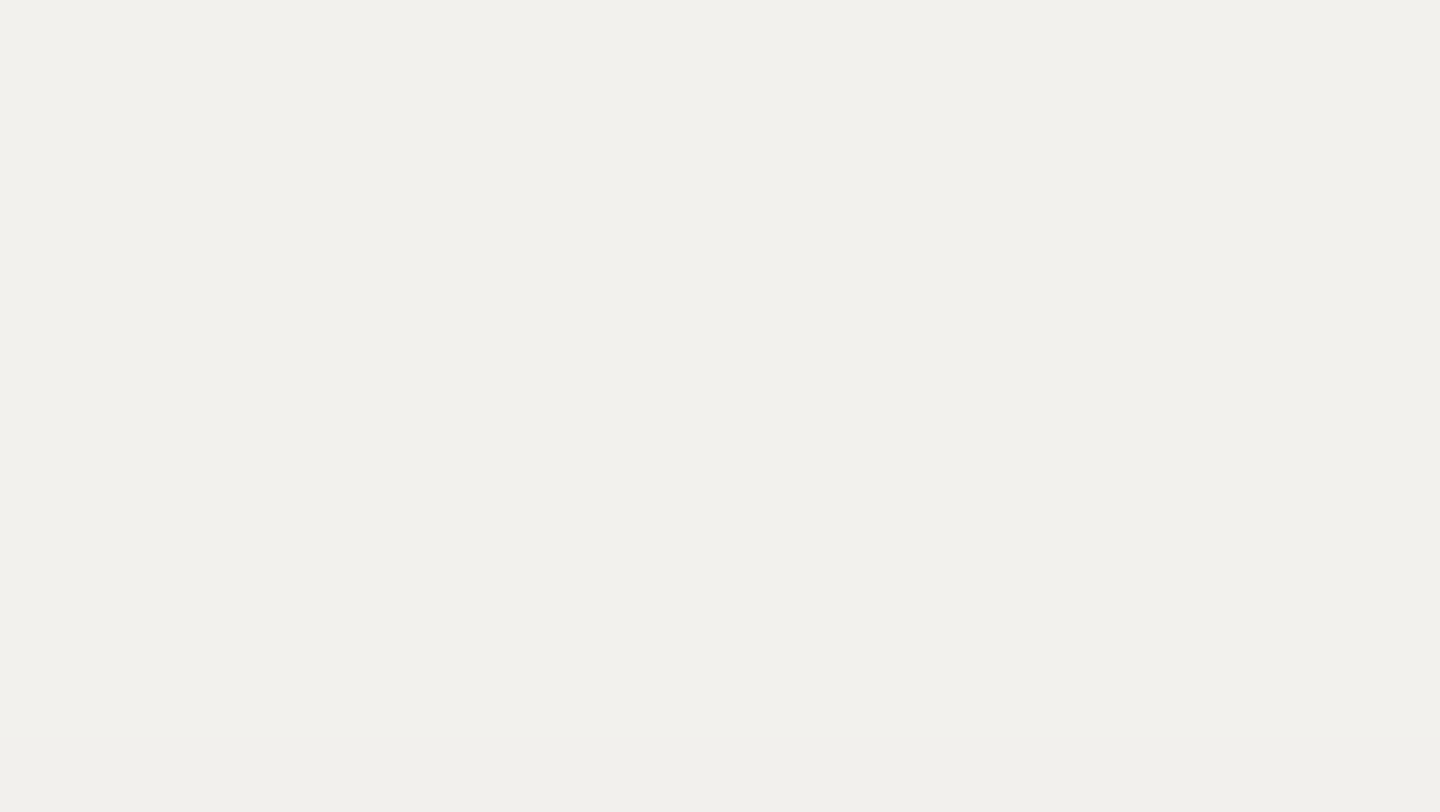 click on "Luxury wedding photographer for the stylish, soulful, and romantic. Based in San Diego, traveling worldwide. F K 01 Home 02 About 03 Portfolio 04 Services 05 EXPERIENCE 06 Contact 07 Blog Instagram / Pinterest Luxury wedding photographer for the stylish, soulful, and romantic. Based in San Diego, traveling worldwide. Fp HOME / ABOUT PORTFOLIO  / SERVICES / INQUIRE / BLOG Albums Education NEwsletter experience KAYLA FISHER Home About Portfolio Services Experience Blog Inquire
Work With Us • Work with Us •
To: Kayla AS SEEN IN Harper's Bazaar Brides Martha Stewart And hopefully your family albums, forever -Kayla
MORE TO EXPLORE
My Top 5 Engagement Session Tips Read on the Blog
Wedding Day Details You Don't Want to Skip Read on the Blog
Image Hover Zoom Effect
My 5 Favorite Venues in Southern Tennessee
Image Hover Zoom Effect
Read on the Blog You Don't Need *This* $$$ Wedding Vendor Read on the Blog F K" at bounding box center [720, 904] 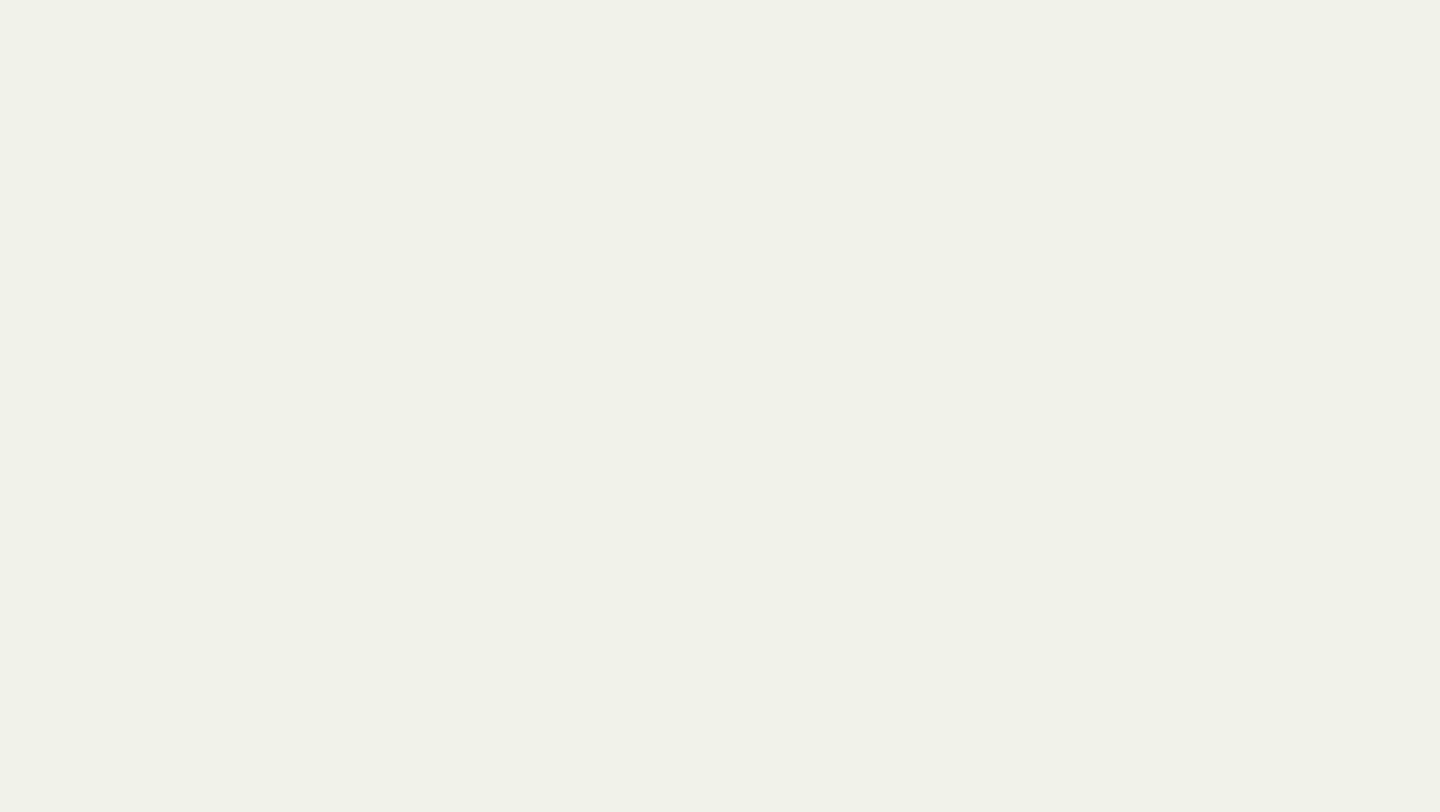 scroll, scrollTop: 1334, scrollLeft: 0, axis: vertical 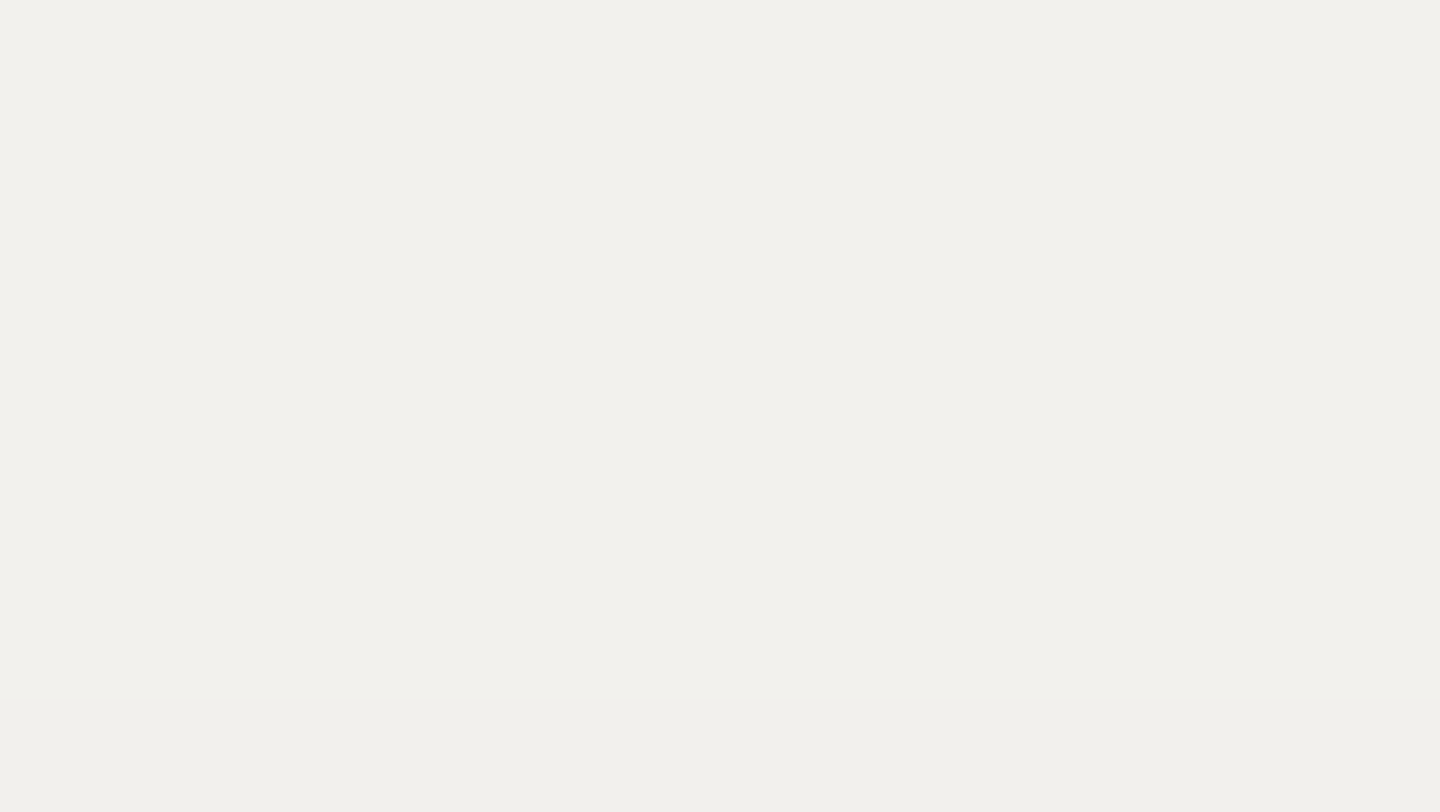 click on "Luxury wedding photographer for the stylish, soulful, and romantic. Based in San Diego, traveling worldwide. F K 01 Home 02 About 03 Portfolio 04 Services 05 EXPERIENCE 06 Contact 07 Blog Instagram / Pinterest Luxury wedding photographer for the stylish, soulful, and romantic. Based in San Diego, traveling worldwide. Fp HOME / ABOUT PORTFOLIO  / SERVICES / INQUIRE / BLOG Albums Education NEwsletter experience KAYLA FISHER Home About Portfolio Services Experience Blog Inquire
Work With Us • Work with Us •
To: Kayla AS SEEN IN Harper's Bazaar Brides Martha Stewart And hopefully your family albums, forever -Kayla
MORE TO EXPLORE
My Top 5 Engagement Session Tips Read on the Blog
Wedding Day Details You Don't Want to Skip Read on the Blog
Image Hover Zoom Effect
My 5 Favorite Venues in Southern Tennessee
Image Hover Zoom Effect
Read on the Blog You Don't Need *This* $$$ Wedding Vendor Read on the Blog F K" at bounding box center (720, 866) 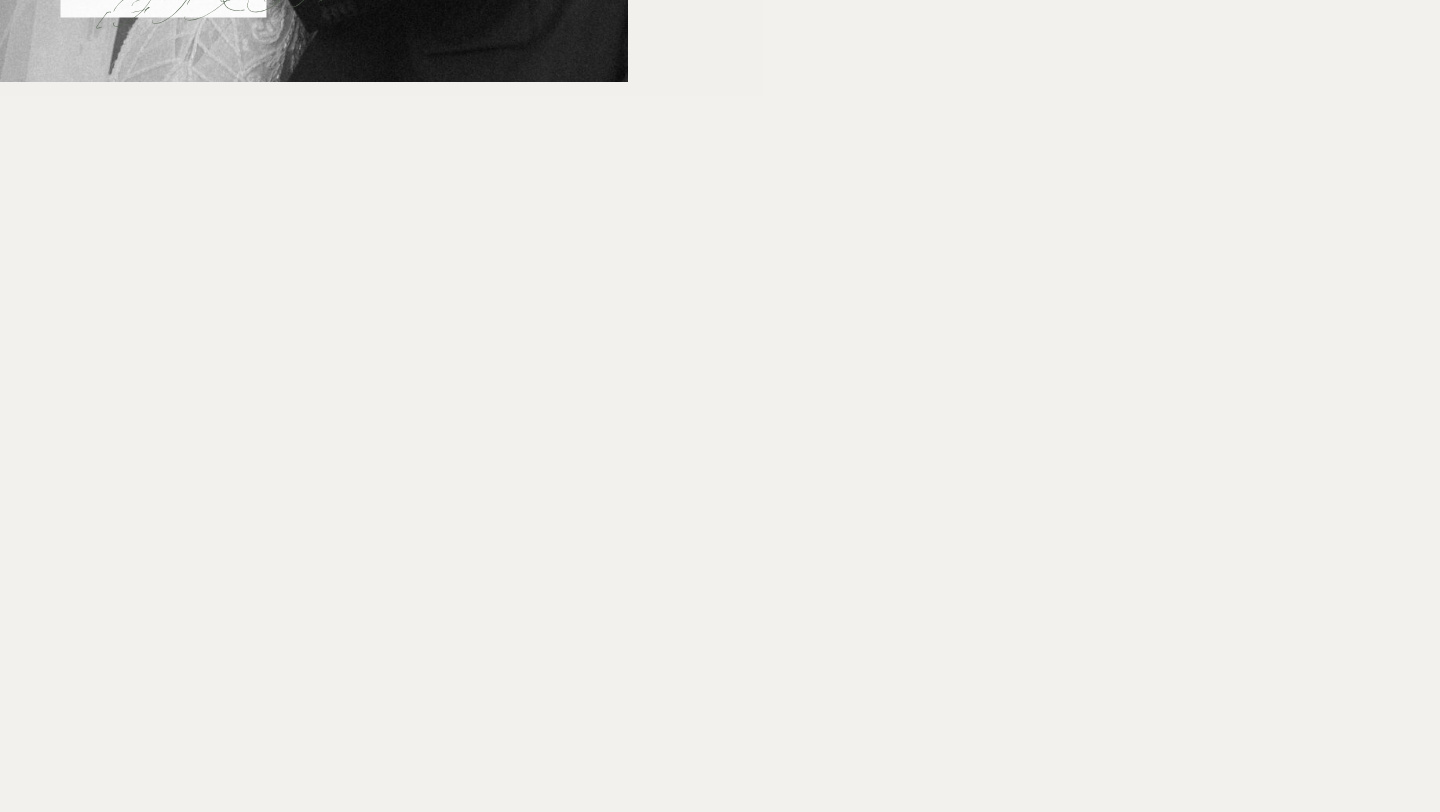 scroll, scrollTop: 941, scrollLeft: 0, axis: vertical 